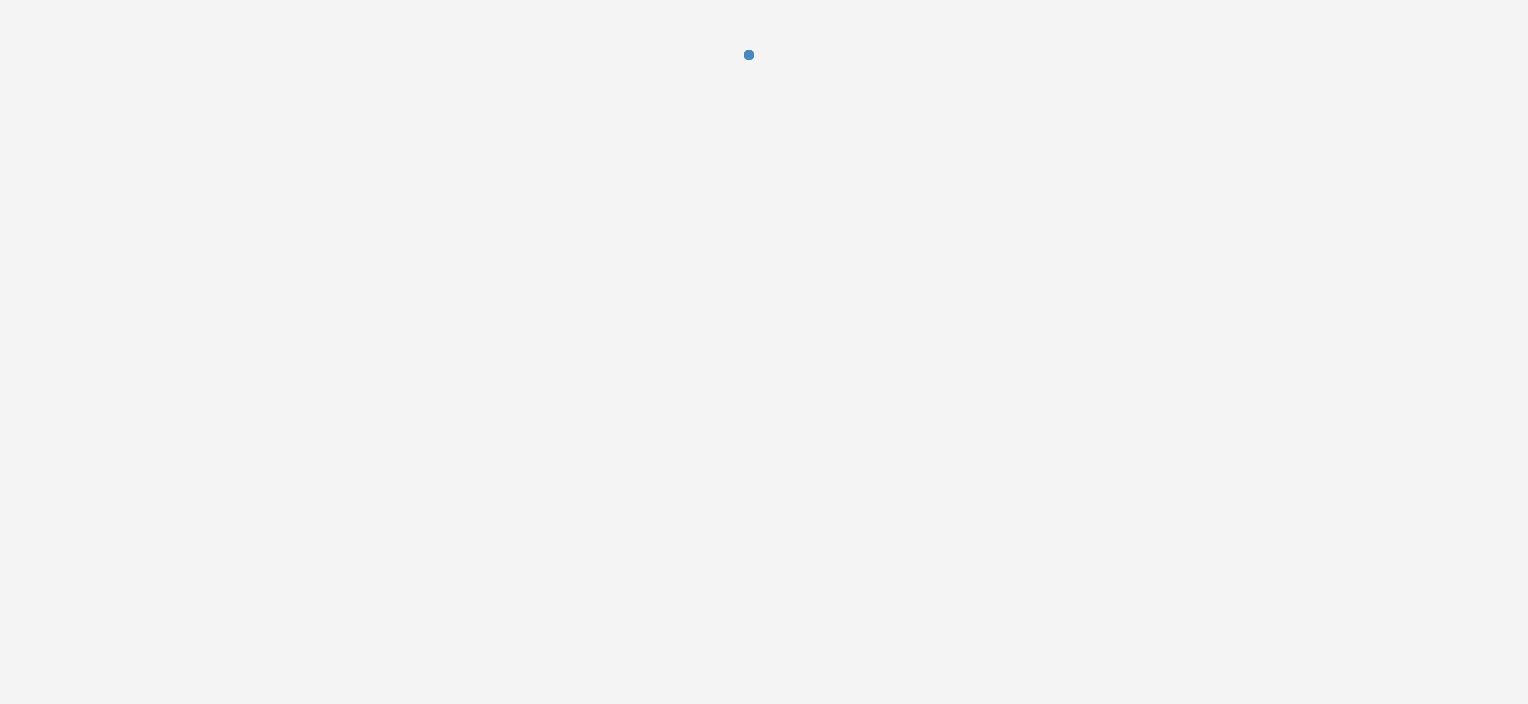 scroll, scrollTop: 0, scrollLeft: 0, axis: both 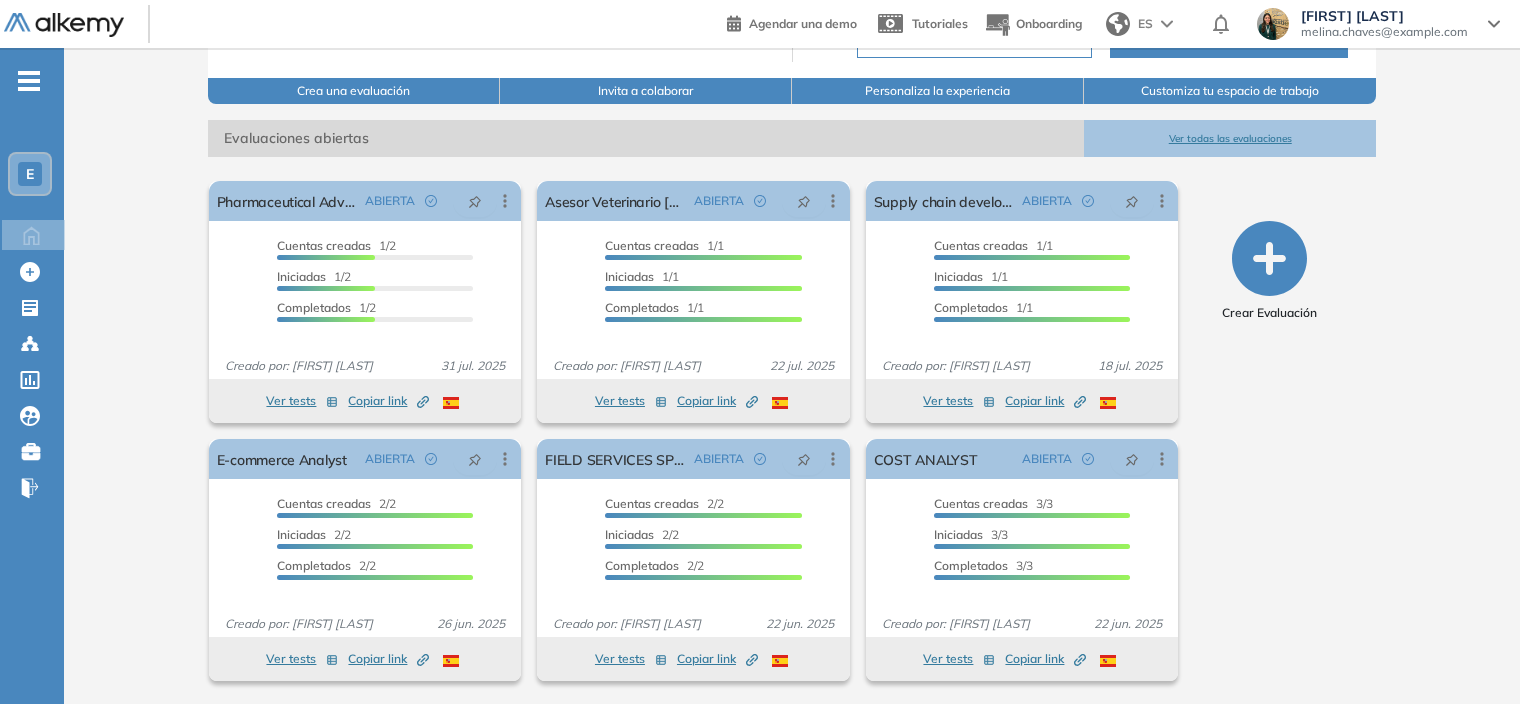 click on "Ver todas las evaluaciones" at bounding box center [1230, 138] 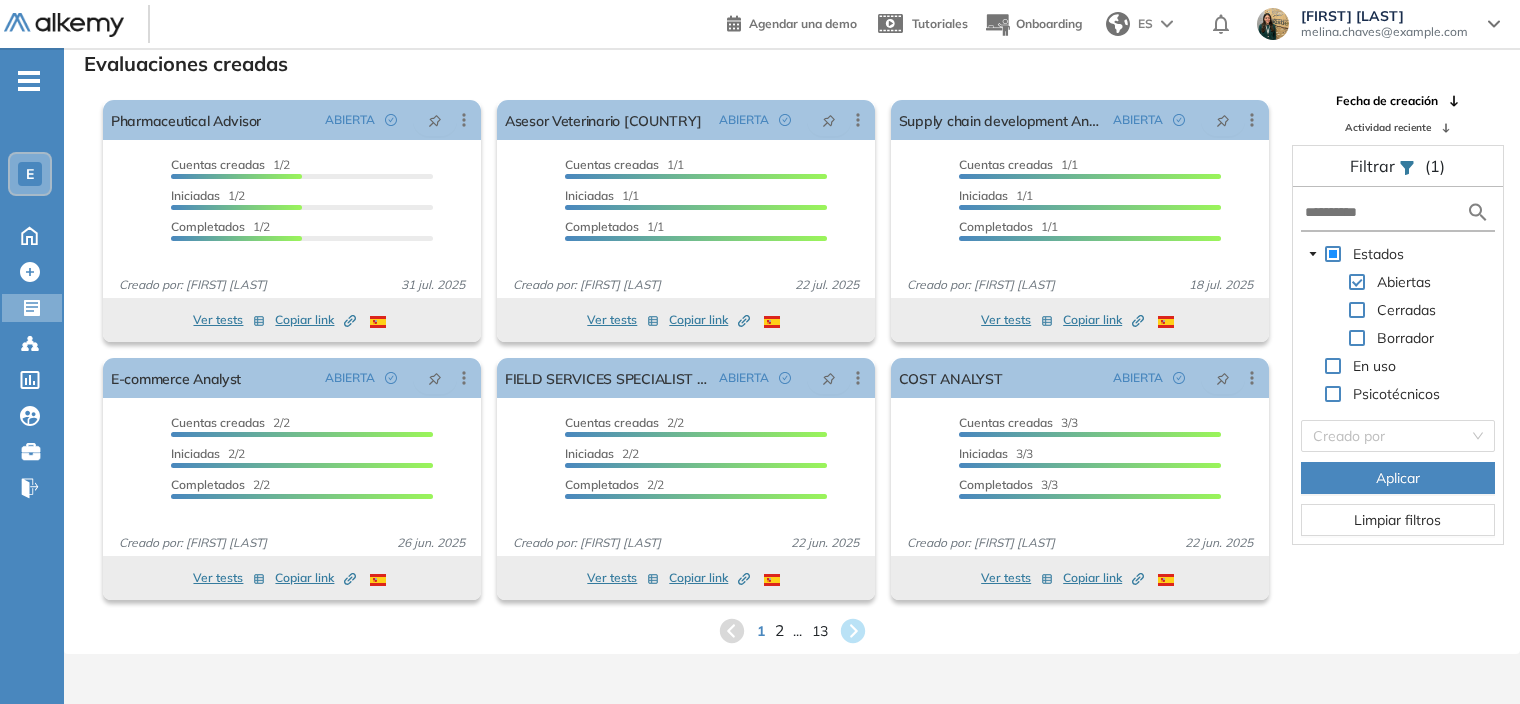 click on "2" at bounding box center (778, 630) 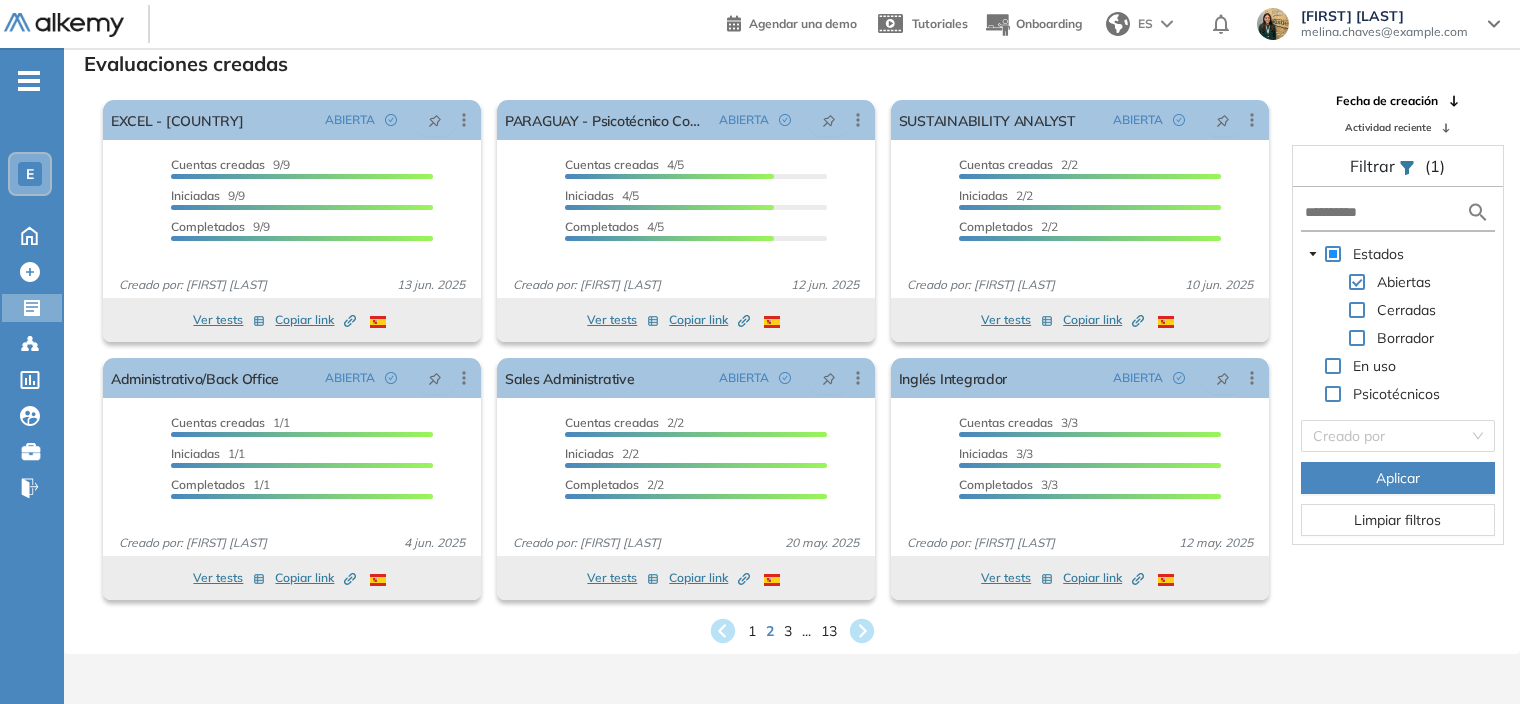 click on "1 2 3 ... 13" at bounding box center (792, 631) 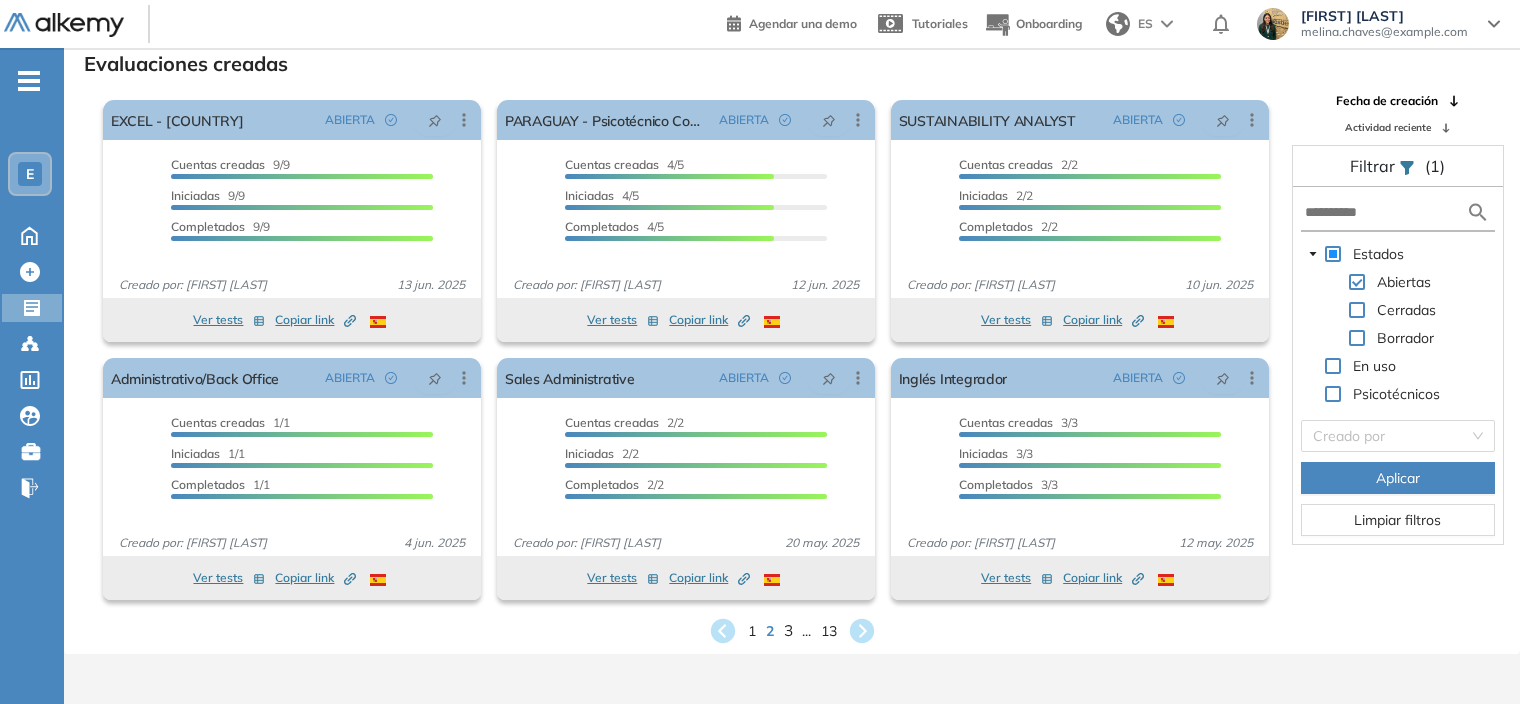 click on "3" at bounding box center (787, 630) 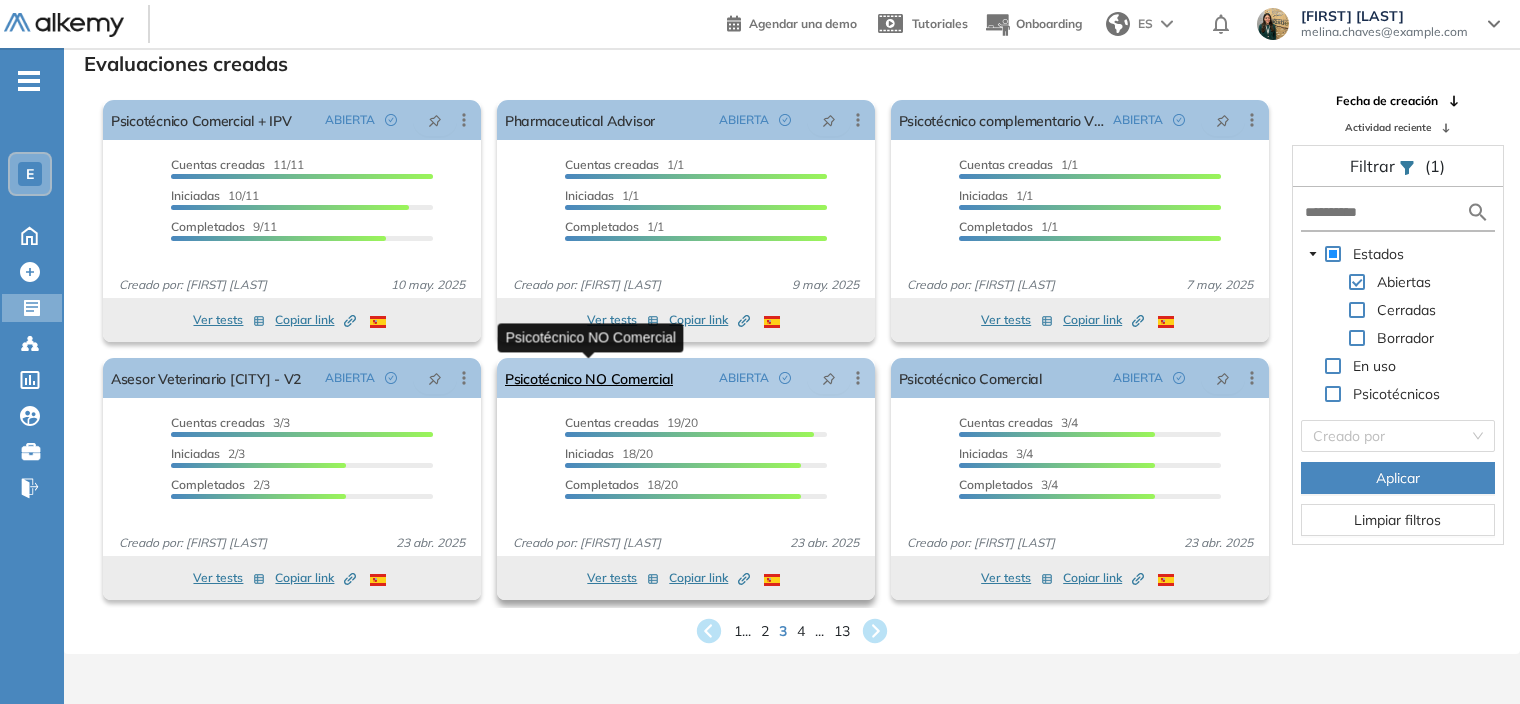 click on "Psicotécnico NO Comercial" at bounding box center [589, 378] 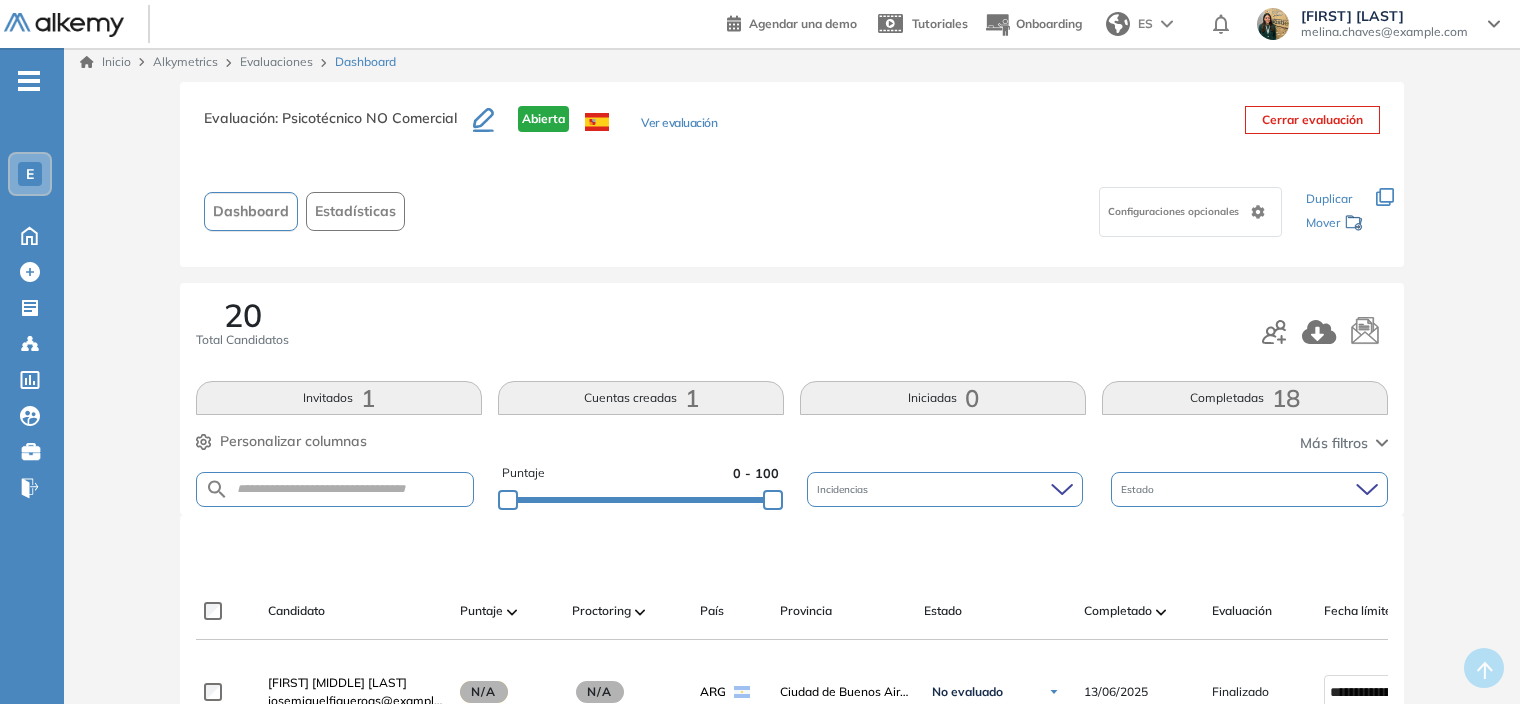 scroll, scrollTop: 0, scrollLeft: 0, axis: both 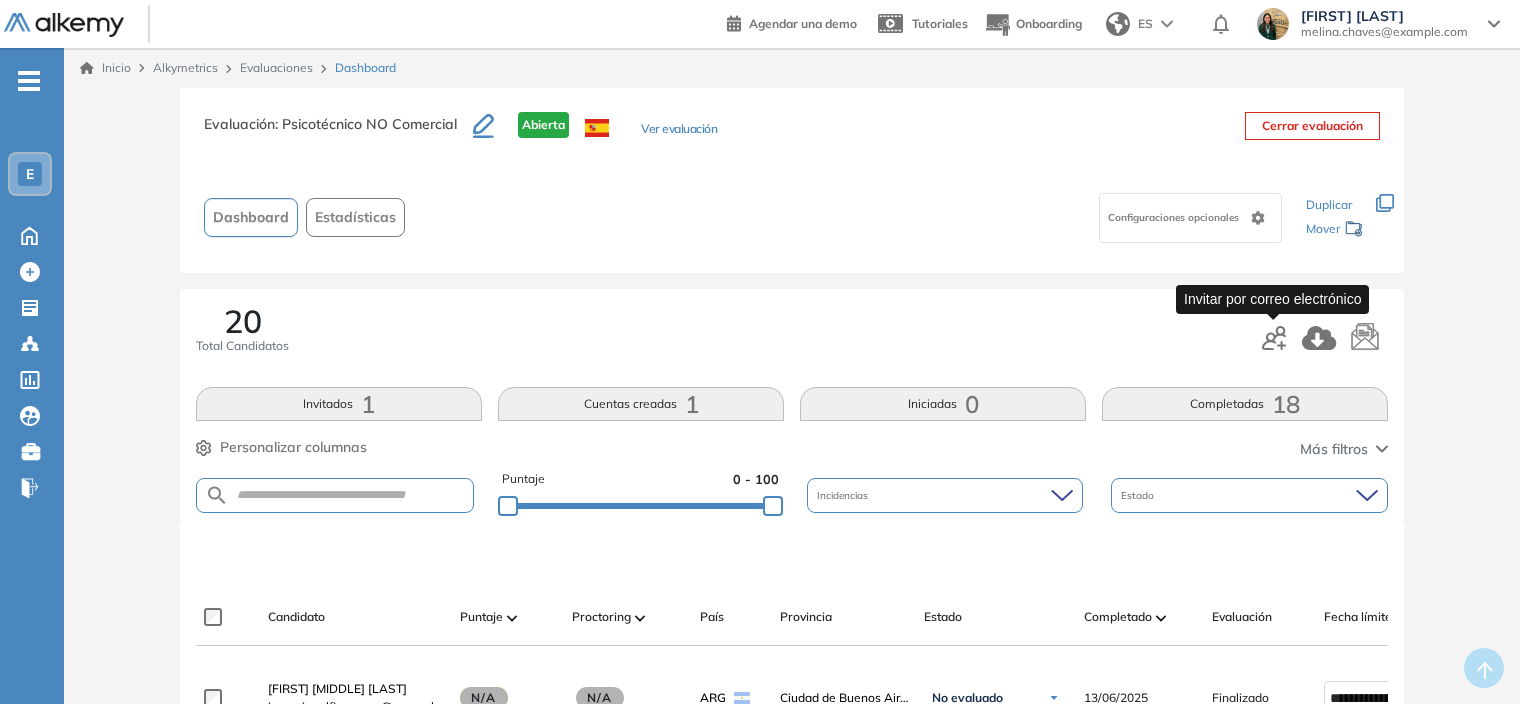 click 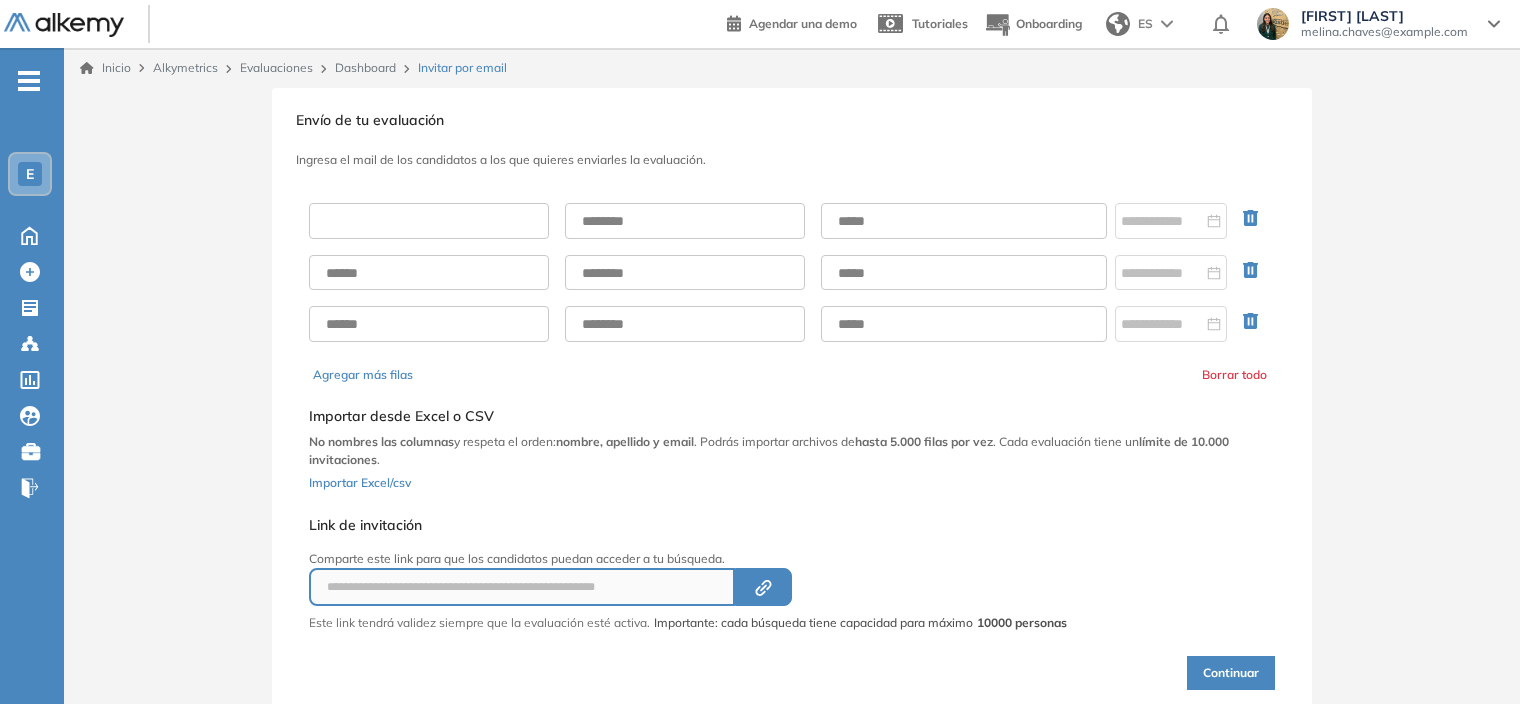 click at bounding box center (429, 221) 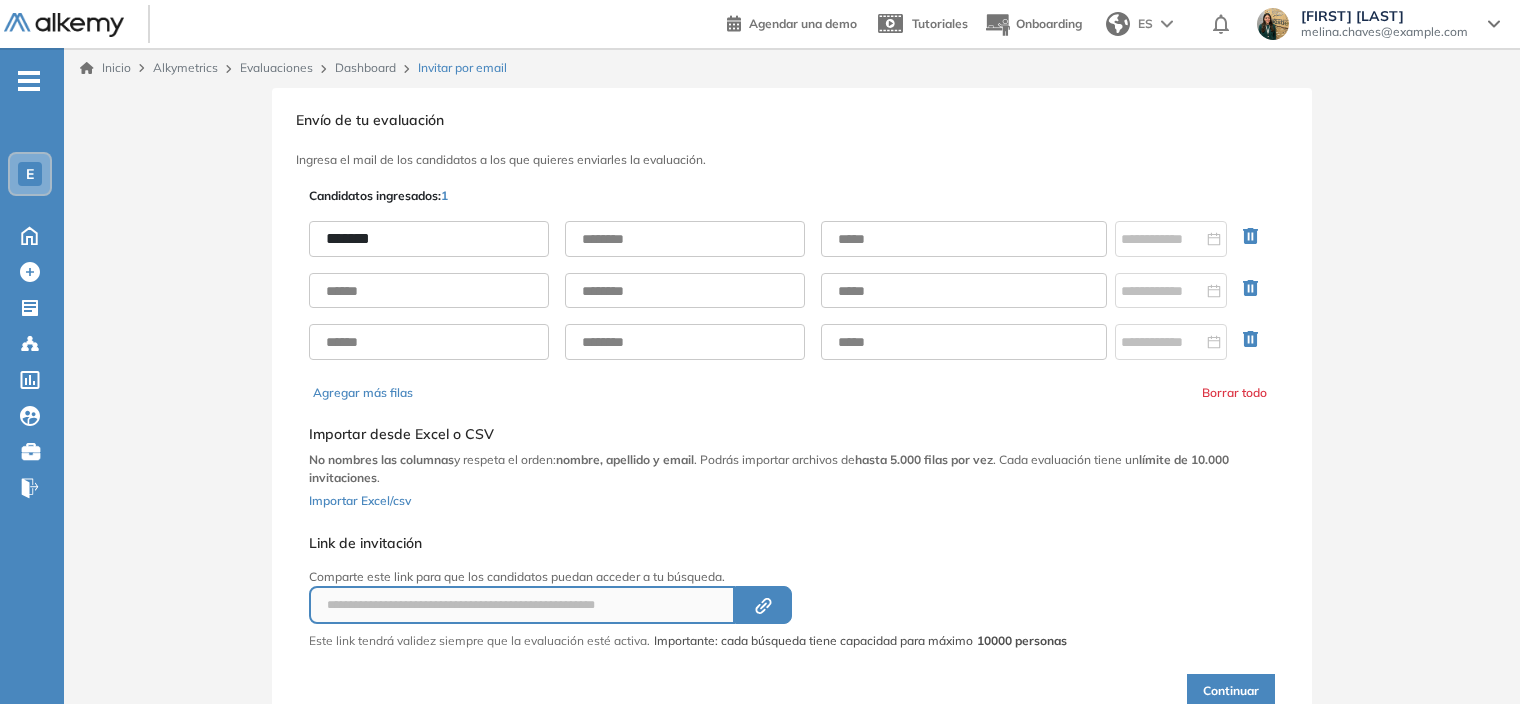 type on "******" 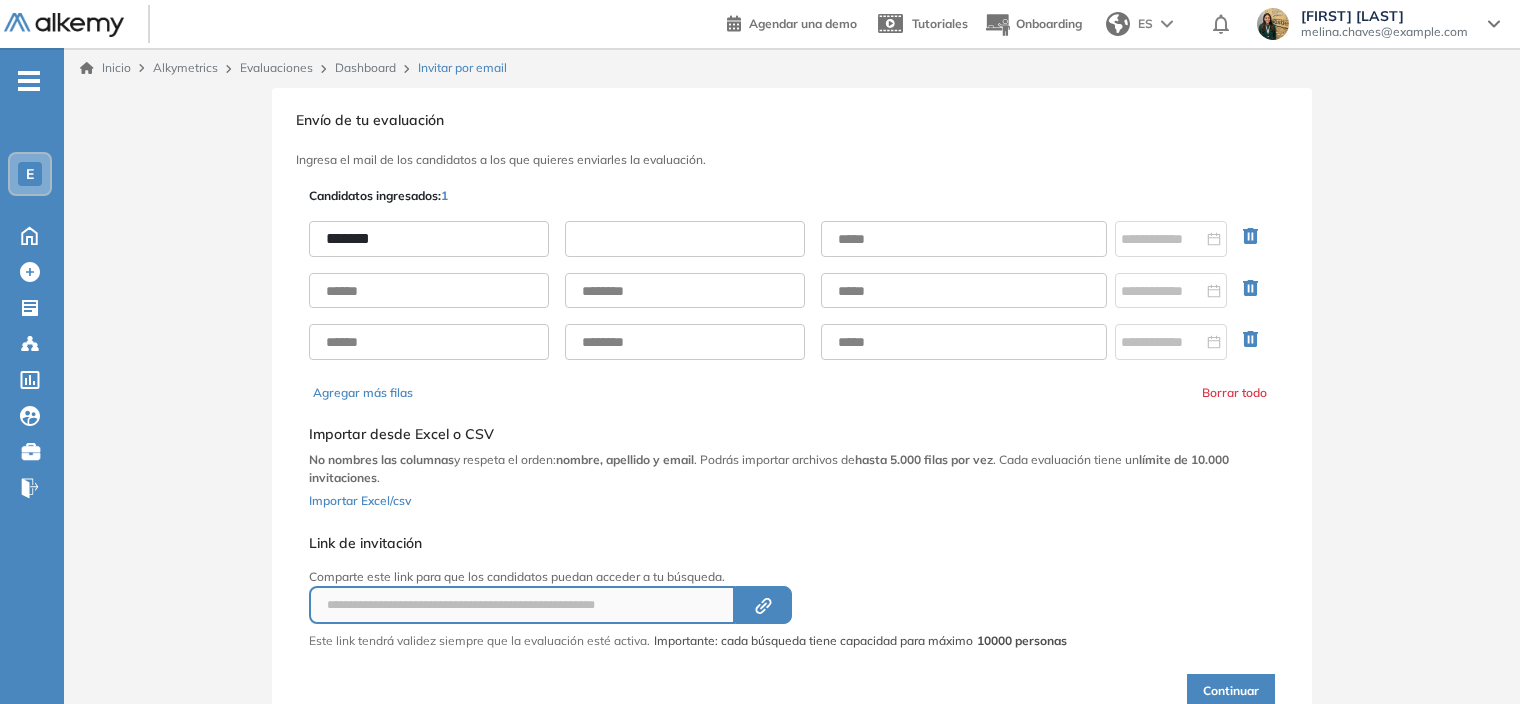click at bounding box center [685, 239] 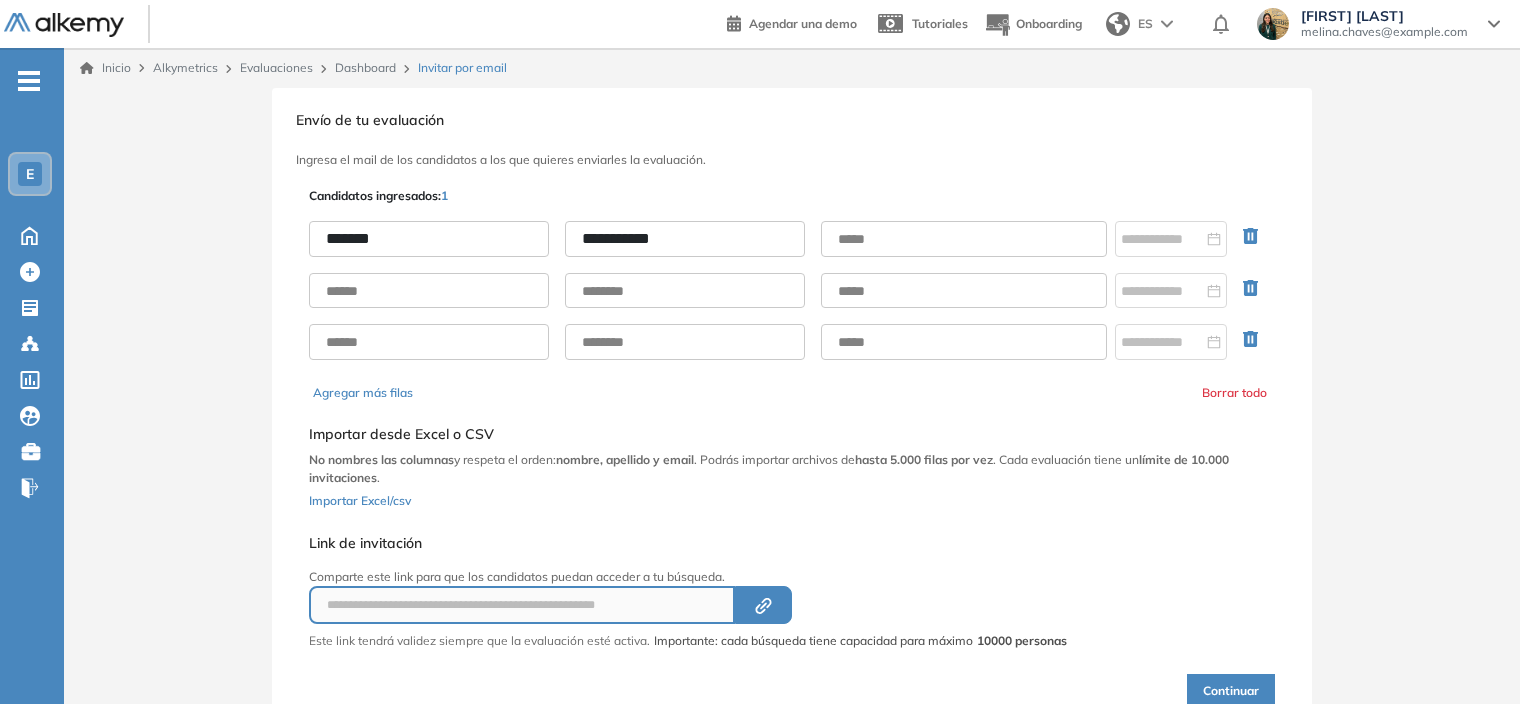 type on "**********" 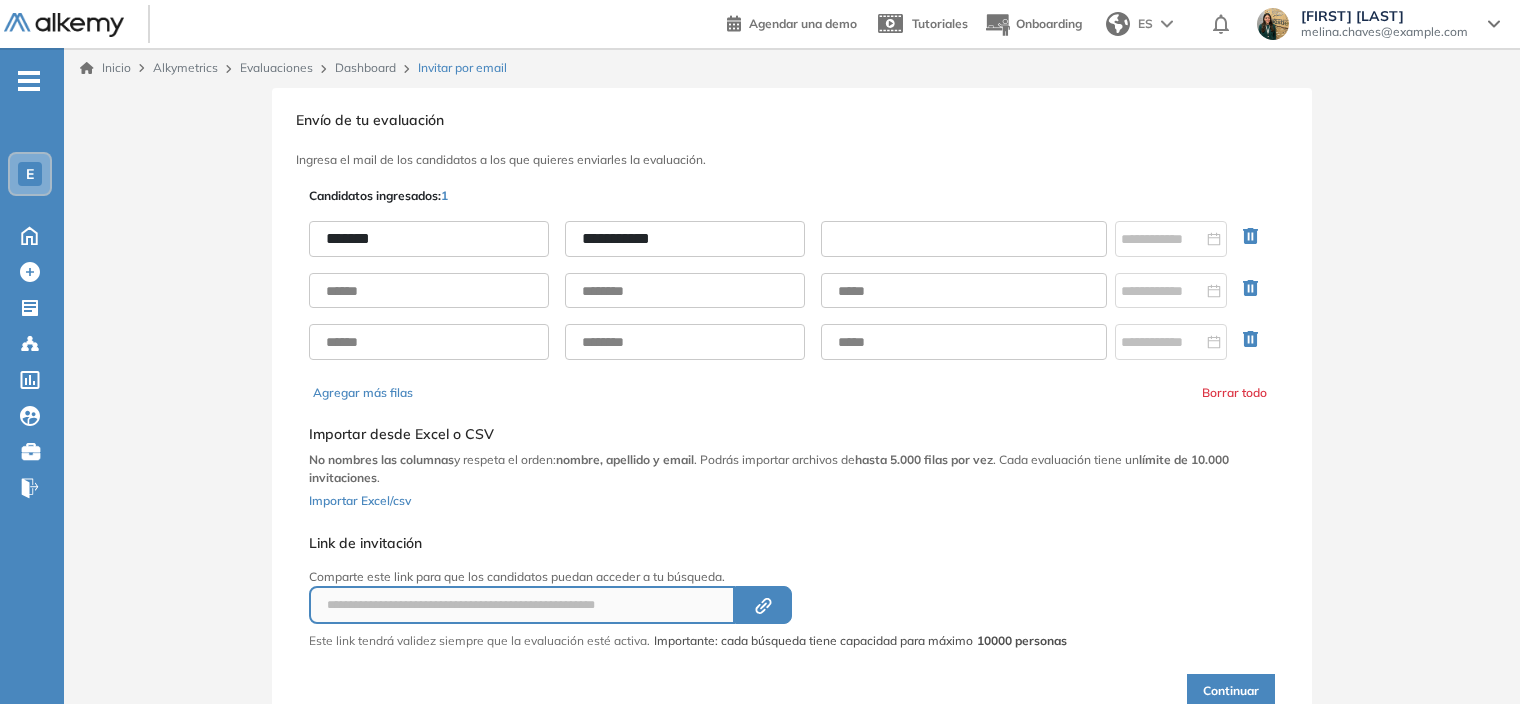 click at bounding box center [964, 239] 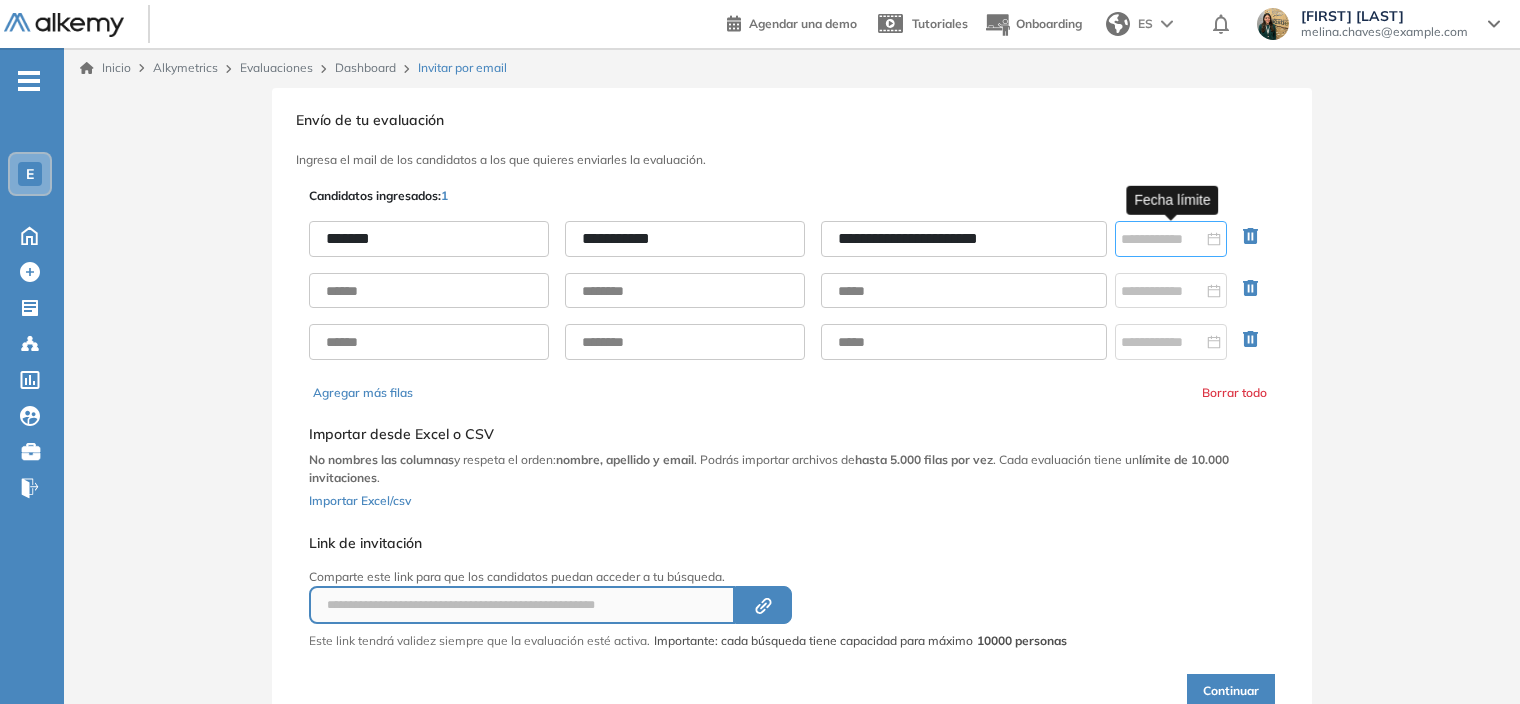 type on "**********" 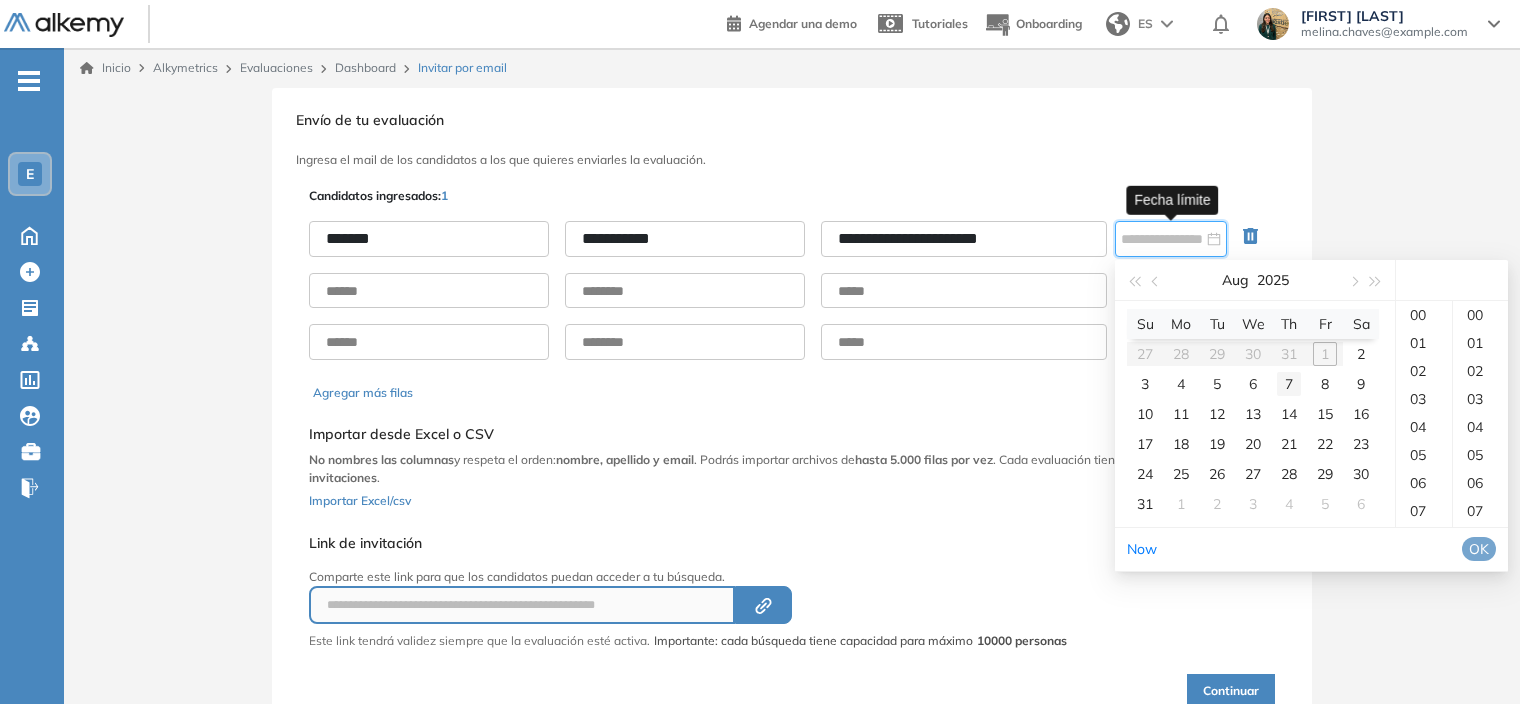type on "**********" 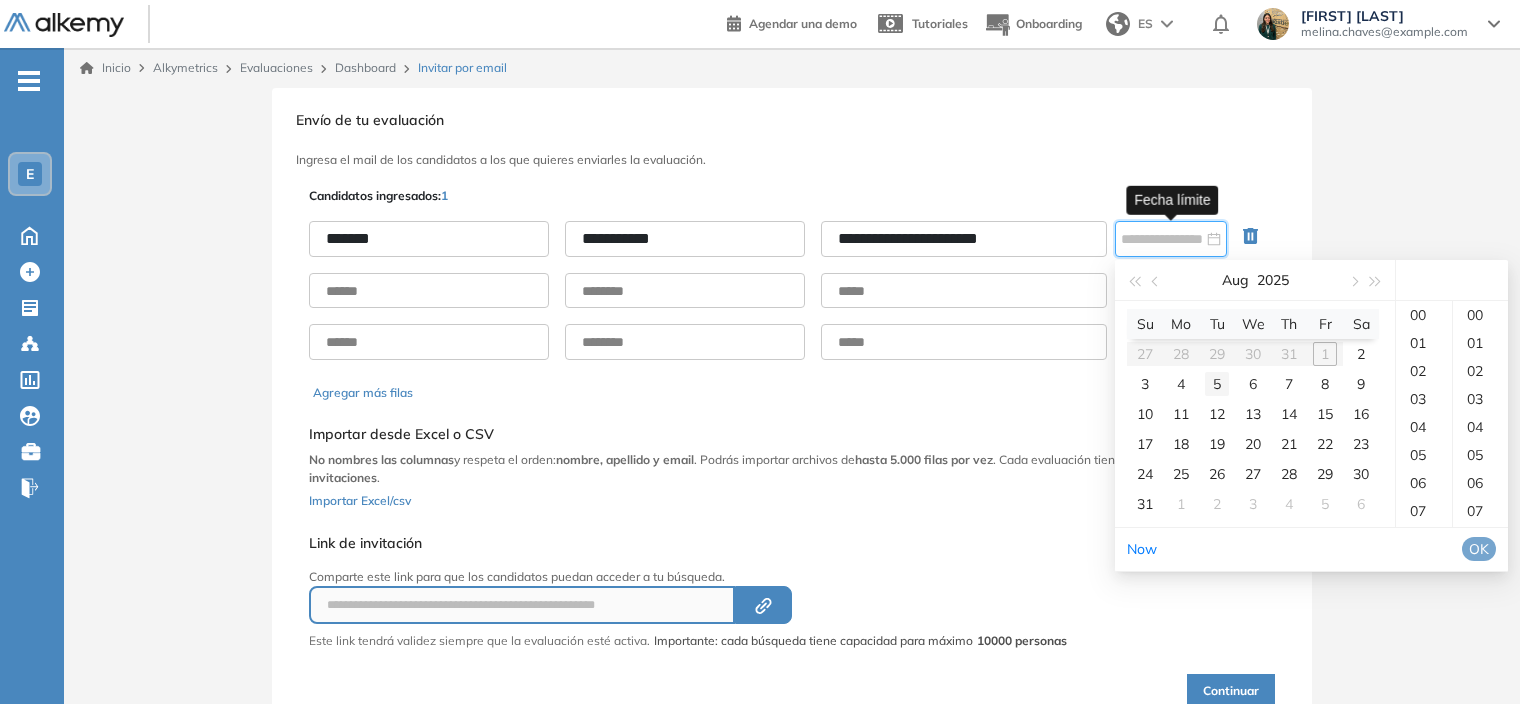 click on "5" at bounding box center [1217, 384] 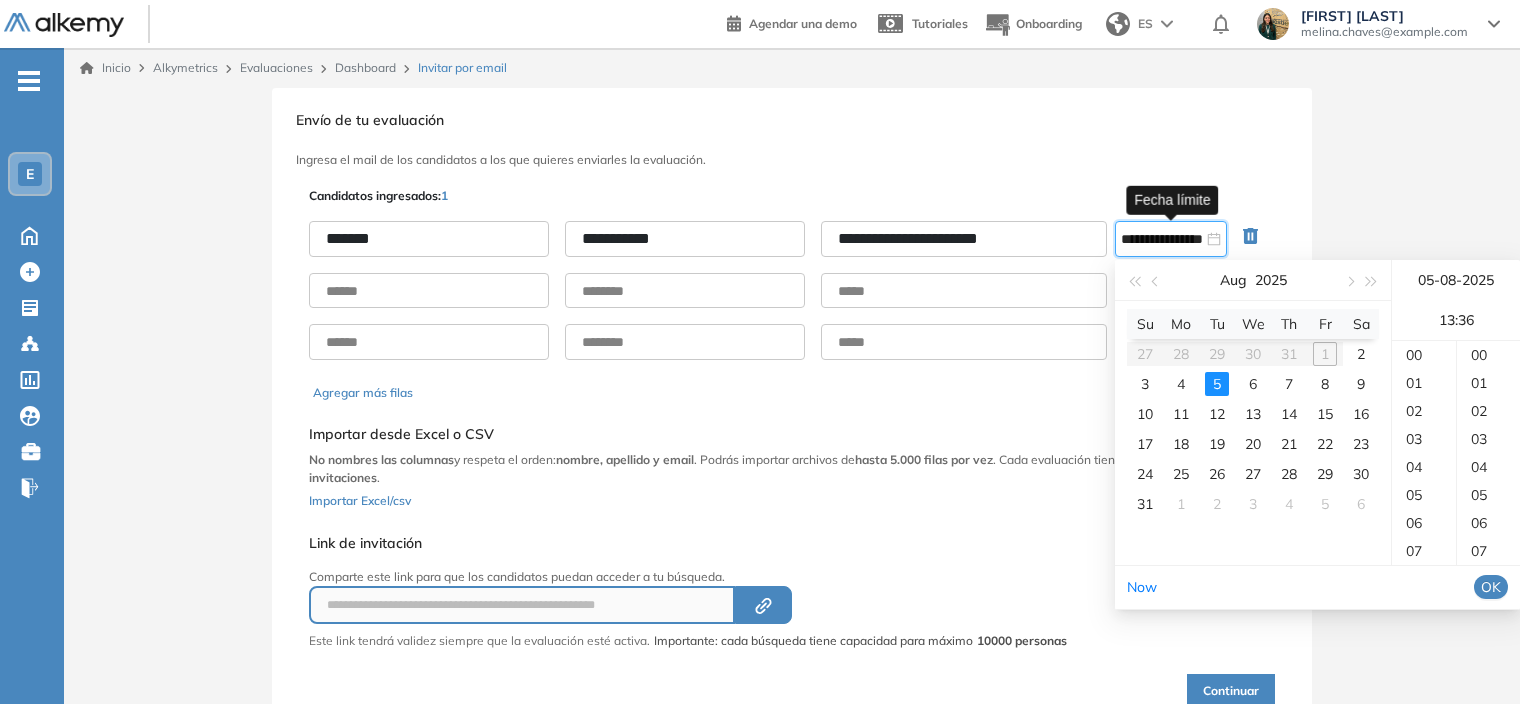 scroll, scrollTop: 364, scrollLeft: 0, axis: vertical 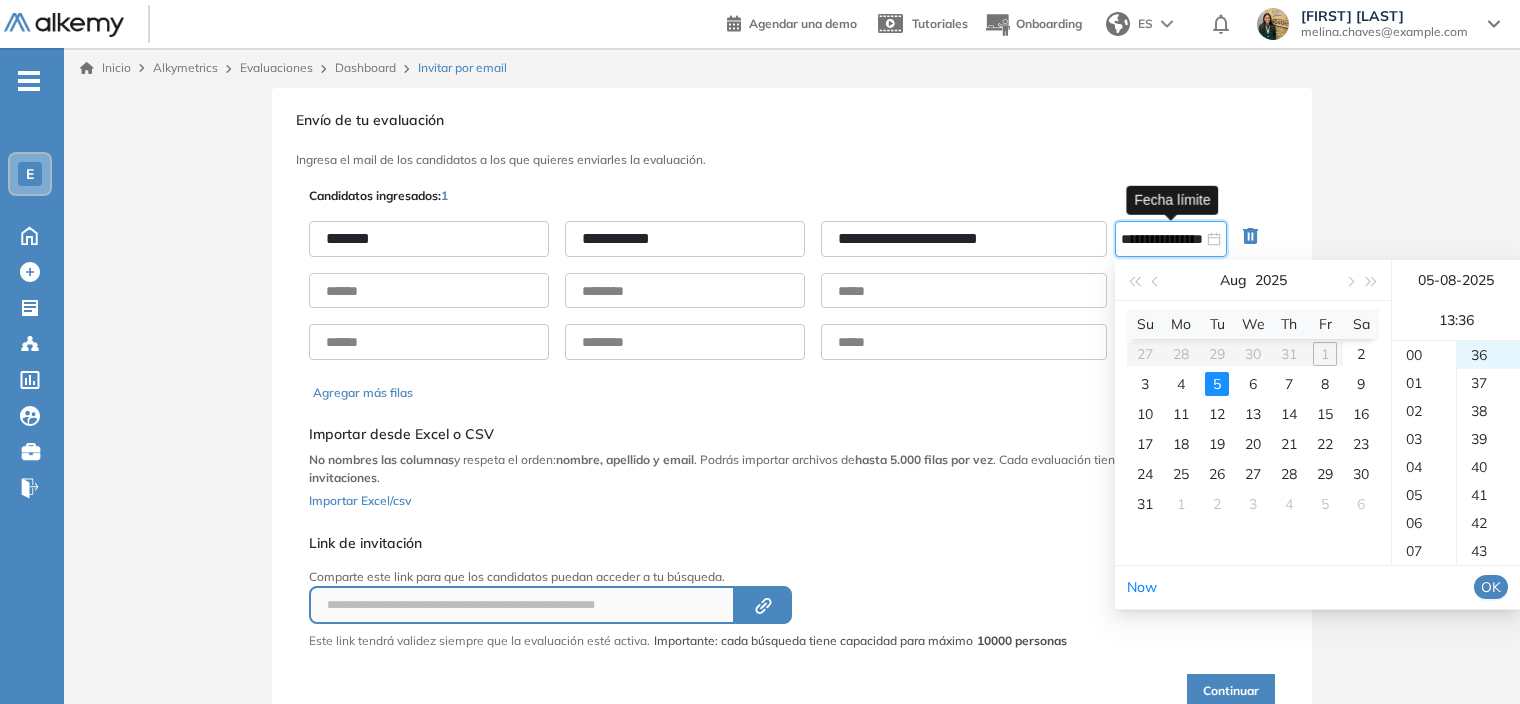 click on "00" at bounding box center [1424, 355] 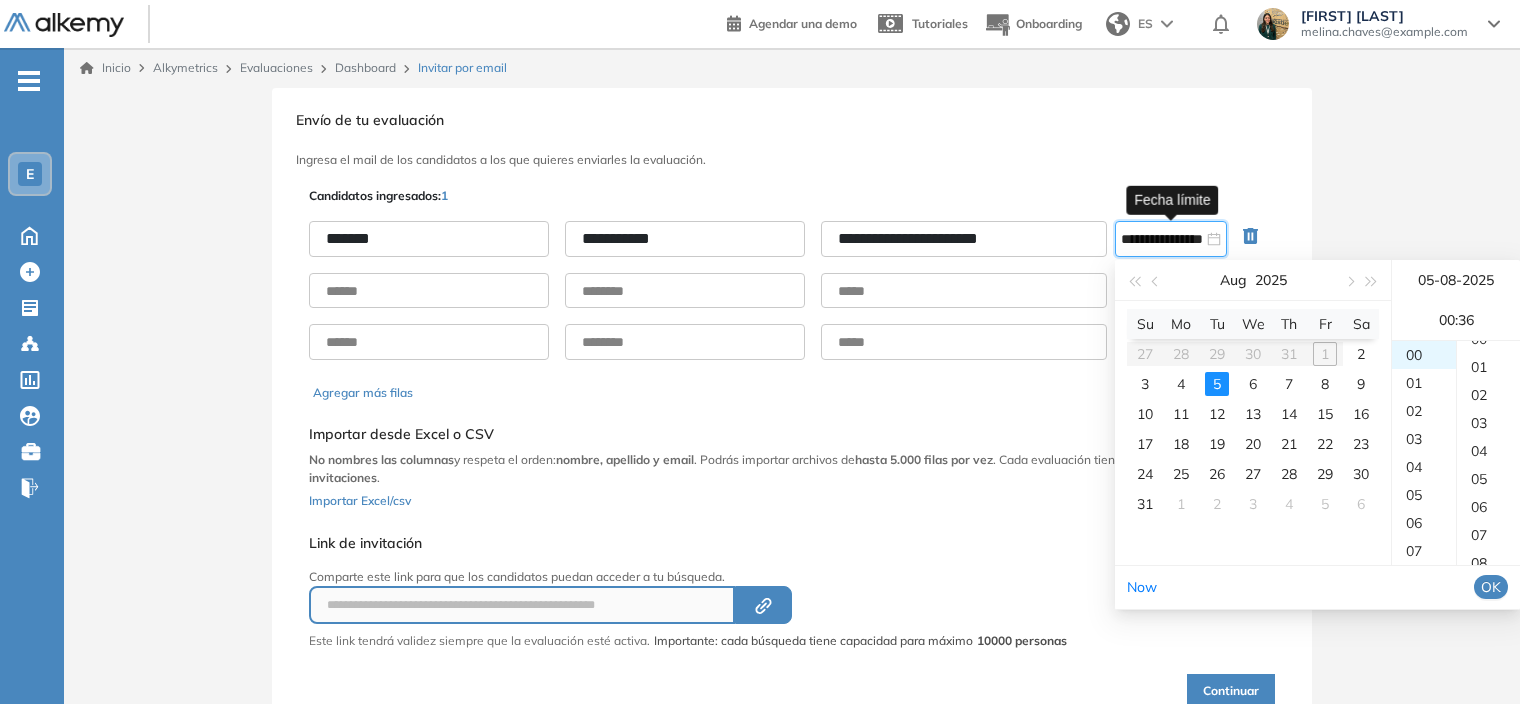 scroll, scrollTop: 0, scrollLeft: 0, axis: both 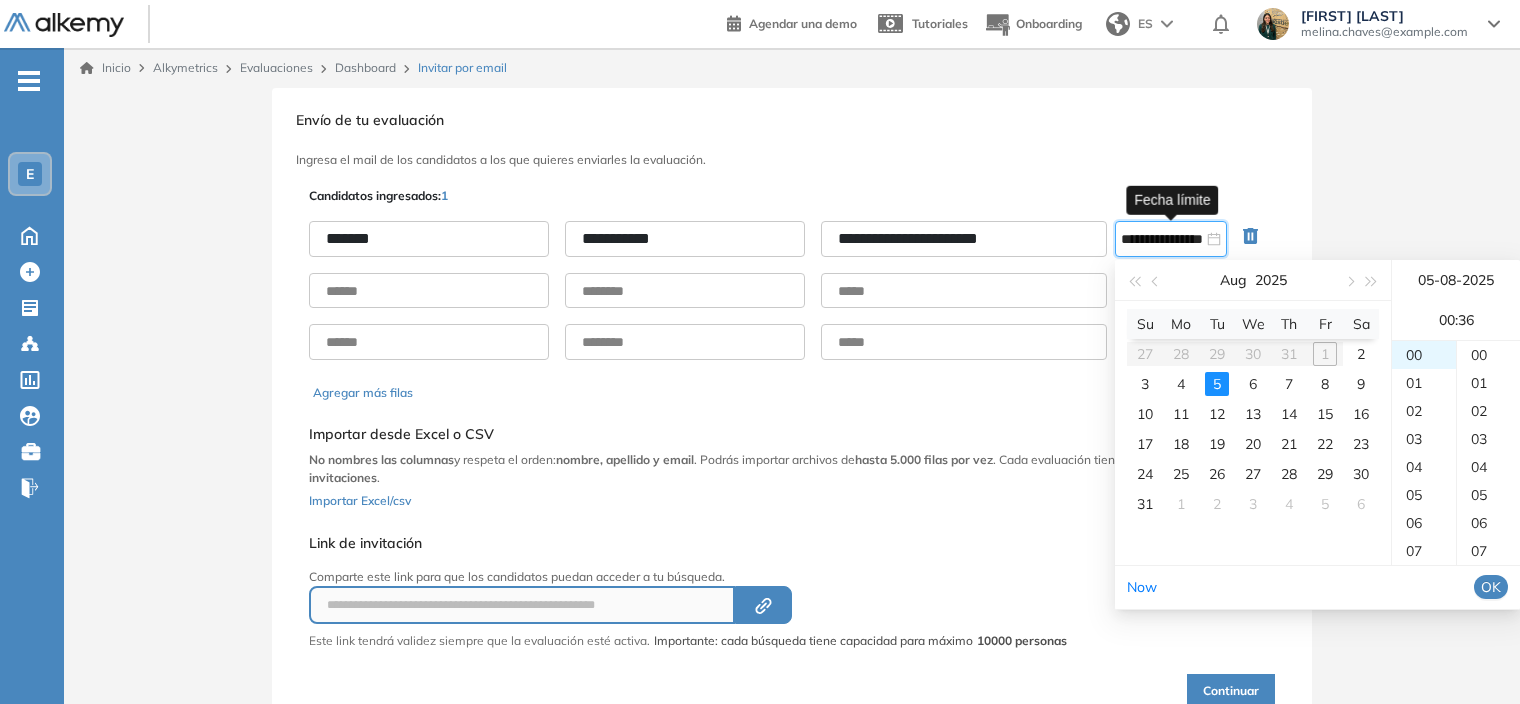 click on "05-08-2025 00:36" at bounding box center (1456, 300) 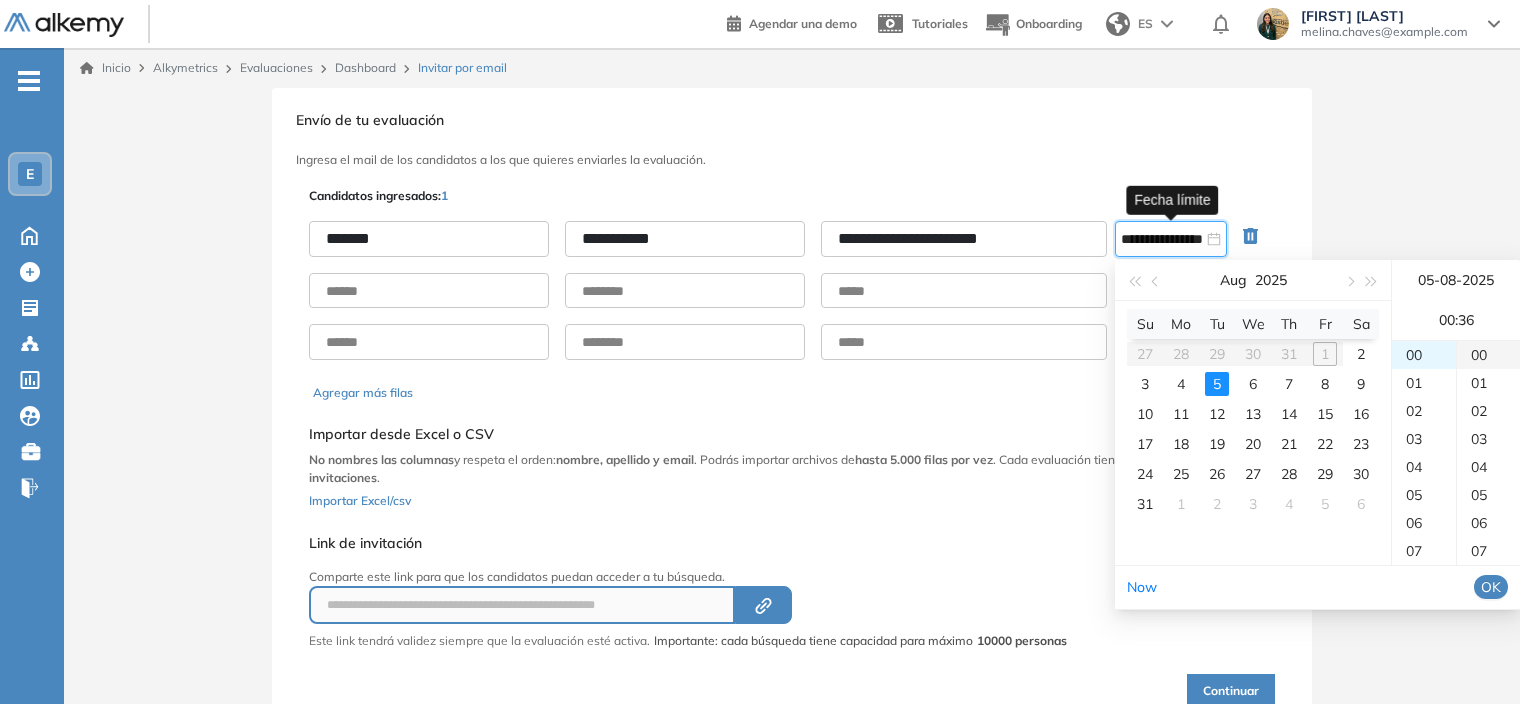 click on "00" at bounding box center [1488, 355] 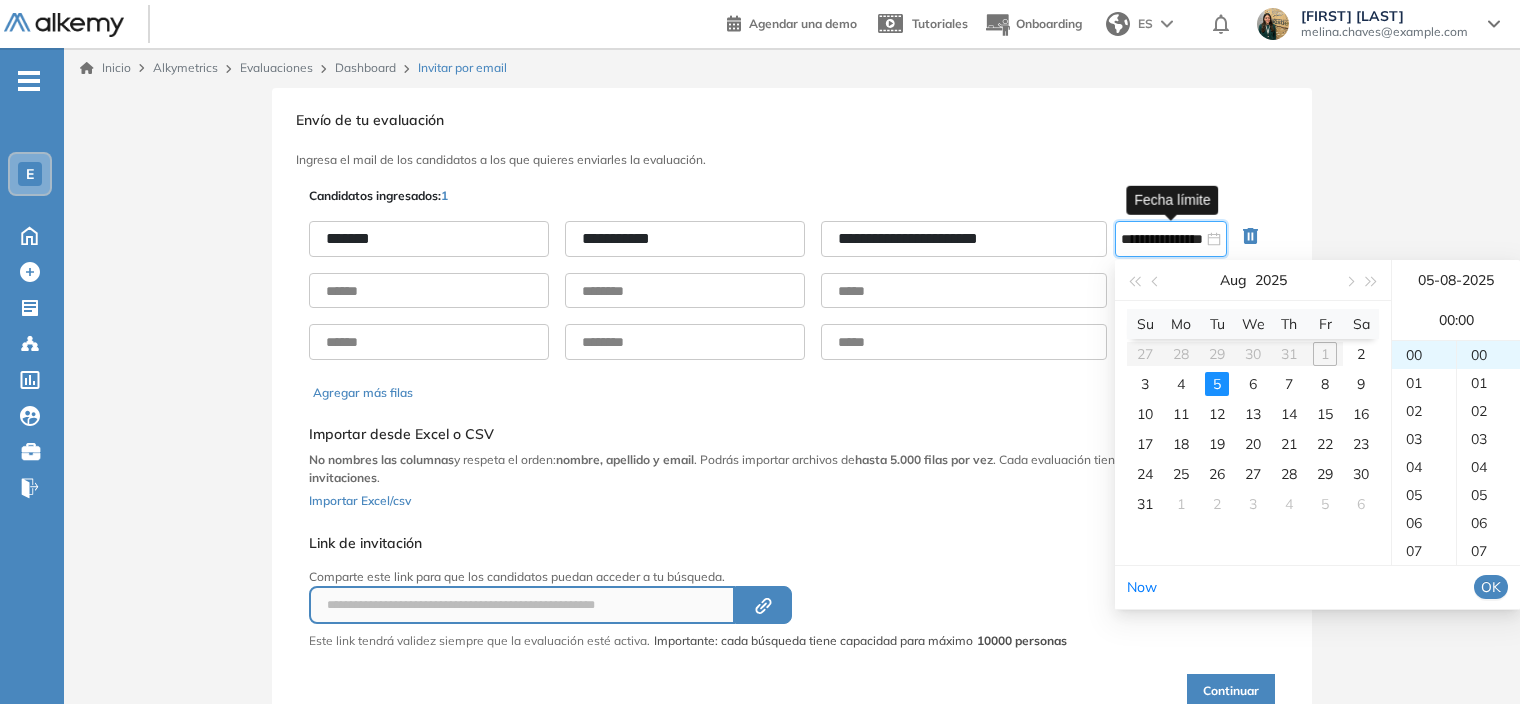 click on "OK" at bounding box center (1491, 587) 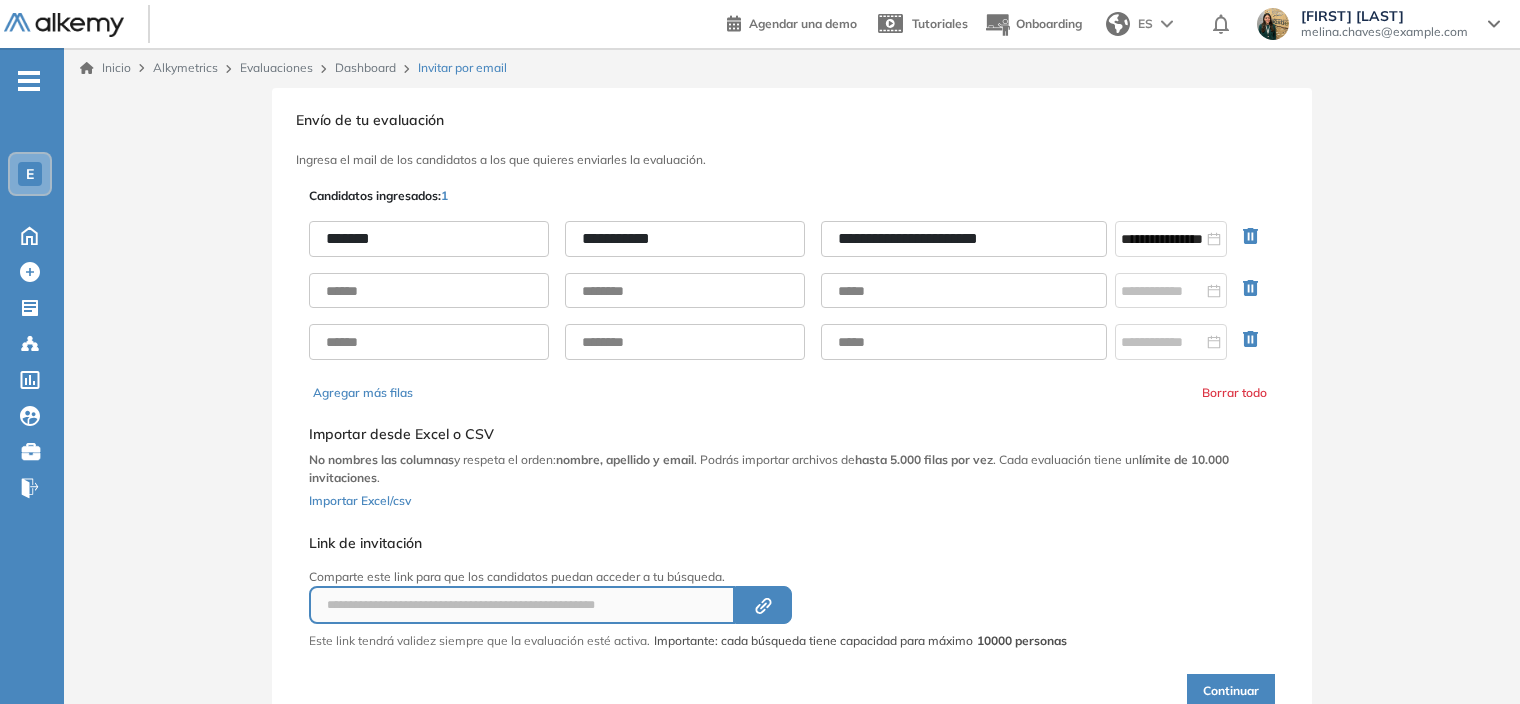 click on "Continuar" at bounding box center (1231, 691) 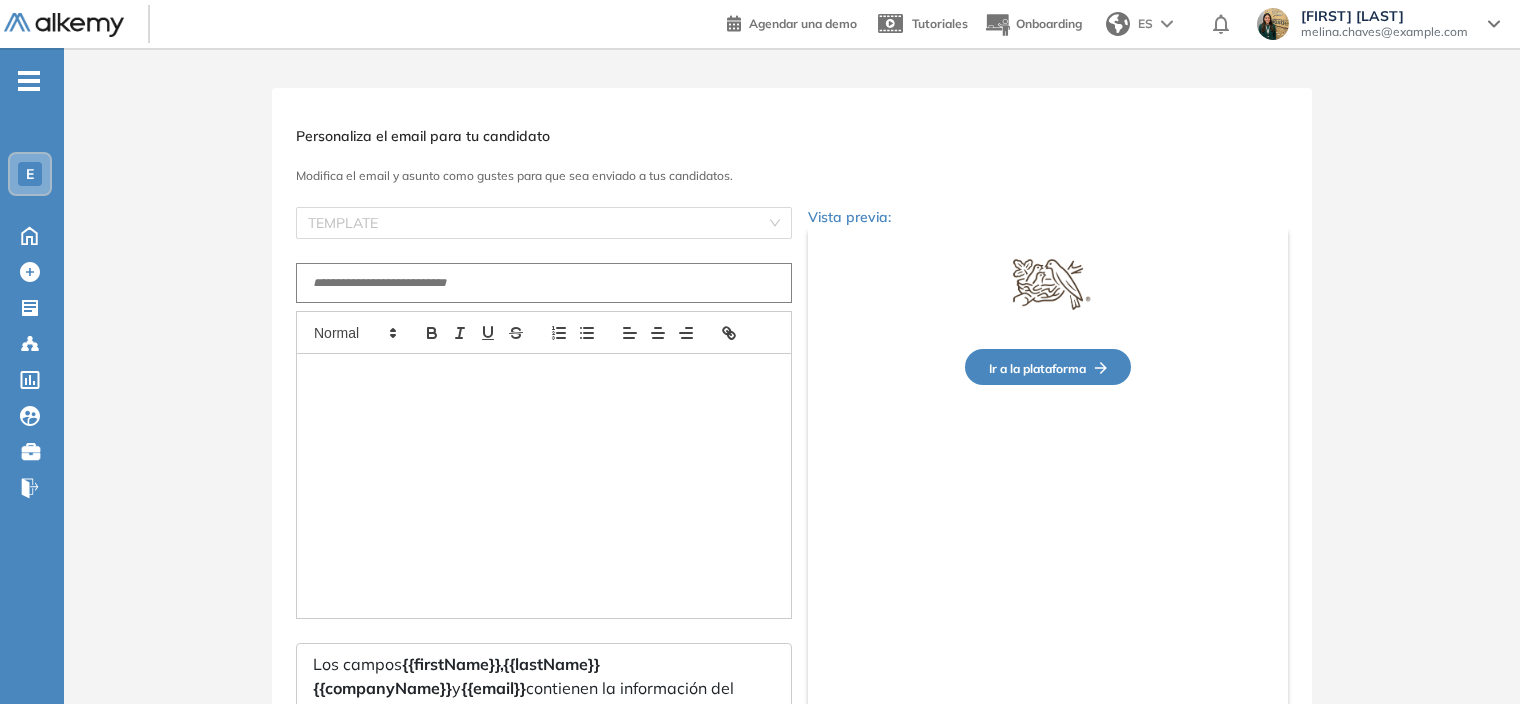type on "**********" 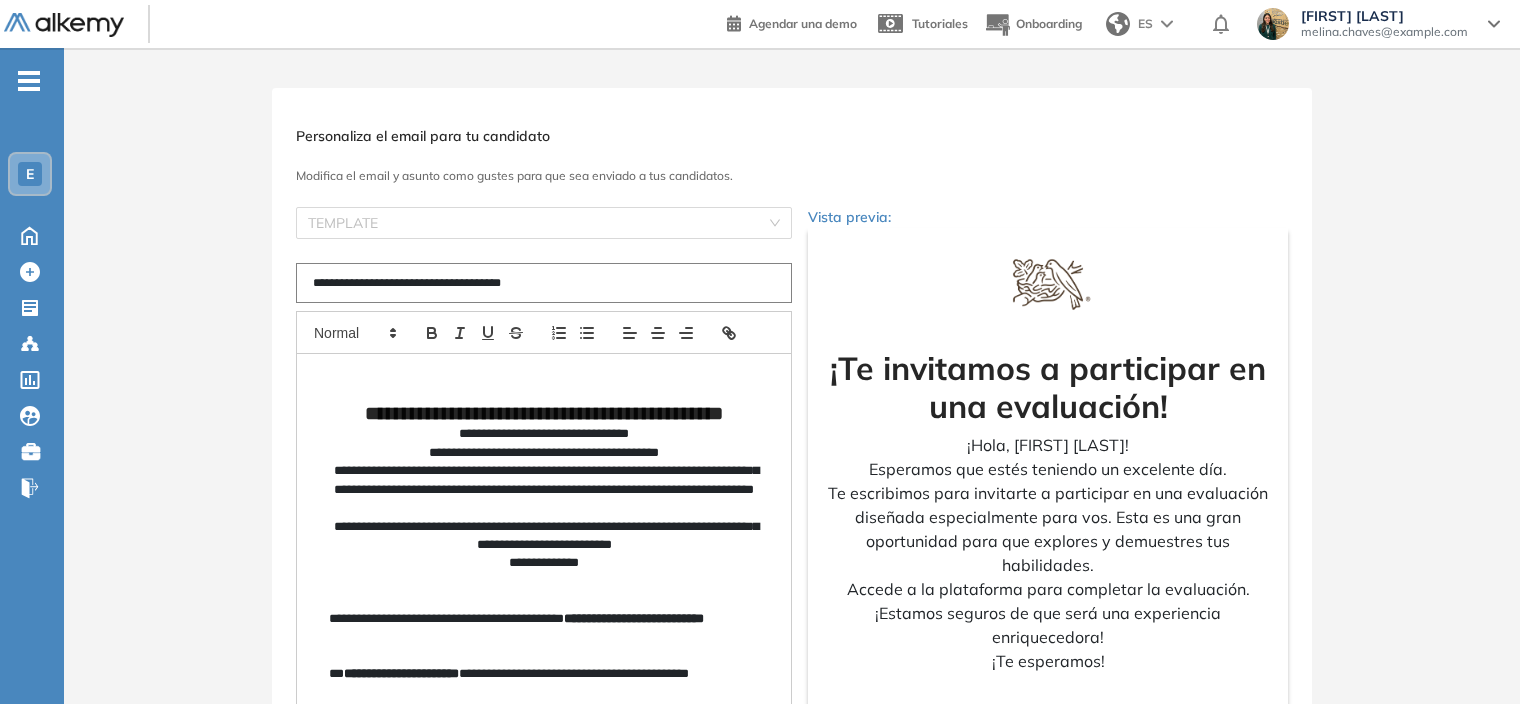 scroll, scrollTop: 581, scrollLeft: 0, axis: vertical 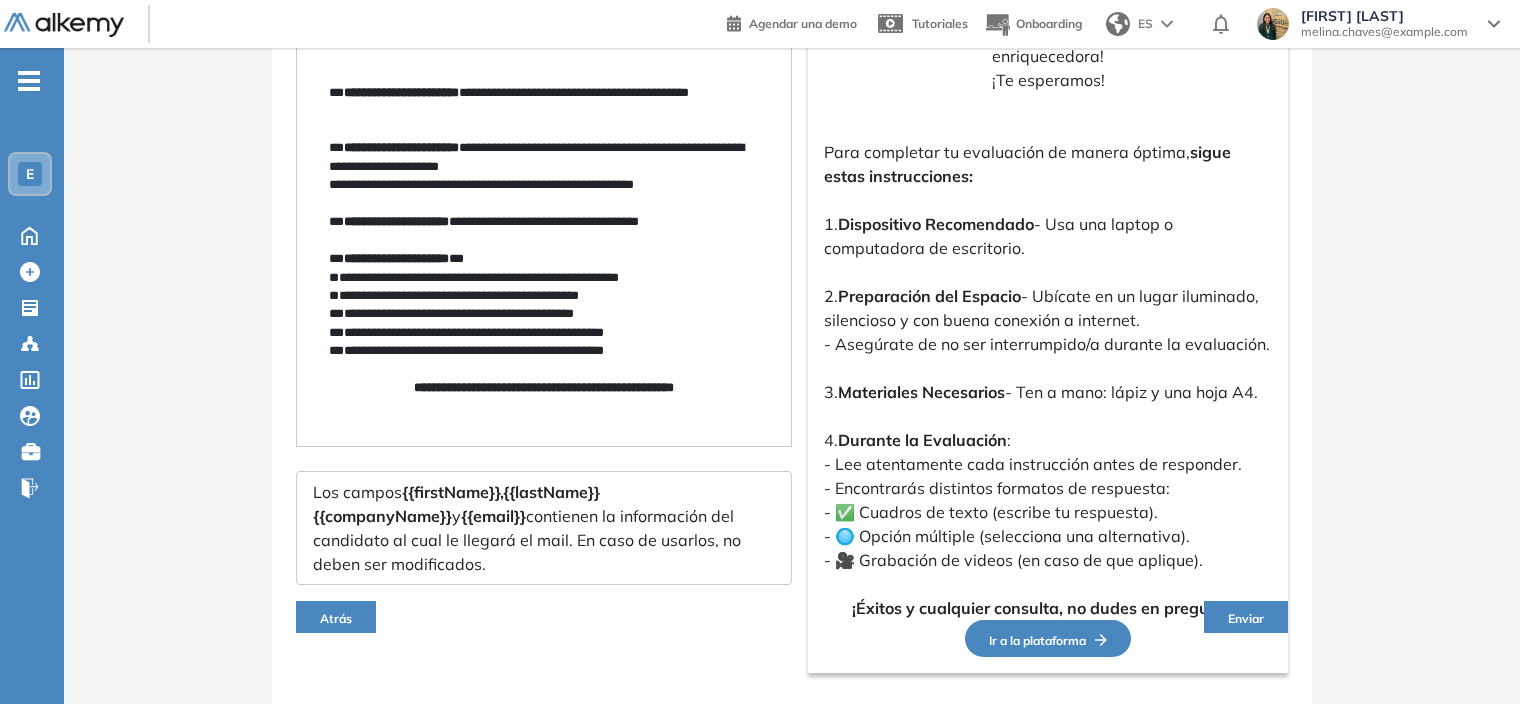 click on "Enviar" at bounding box center (1246, 618) 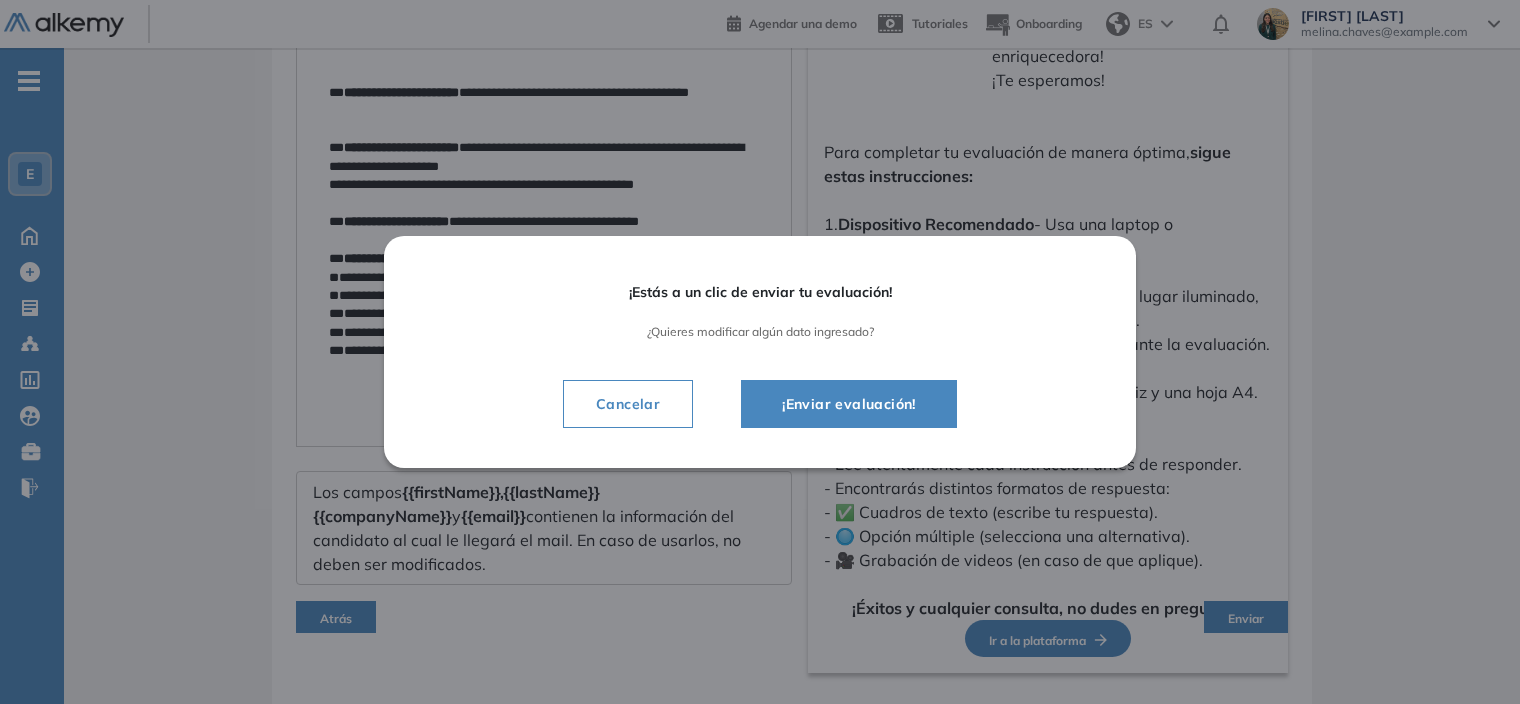 click on "¡Enviar evaluación!" at bounding box center [849, 404] 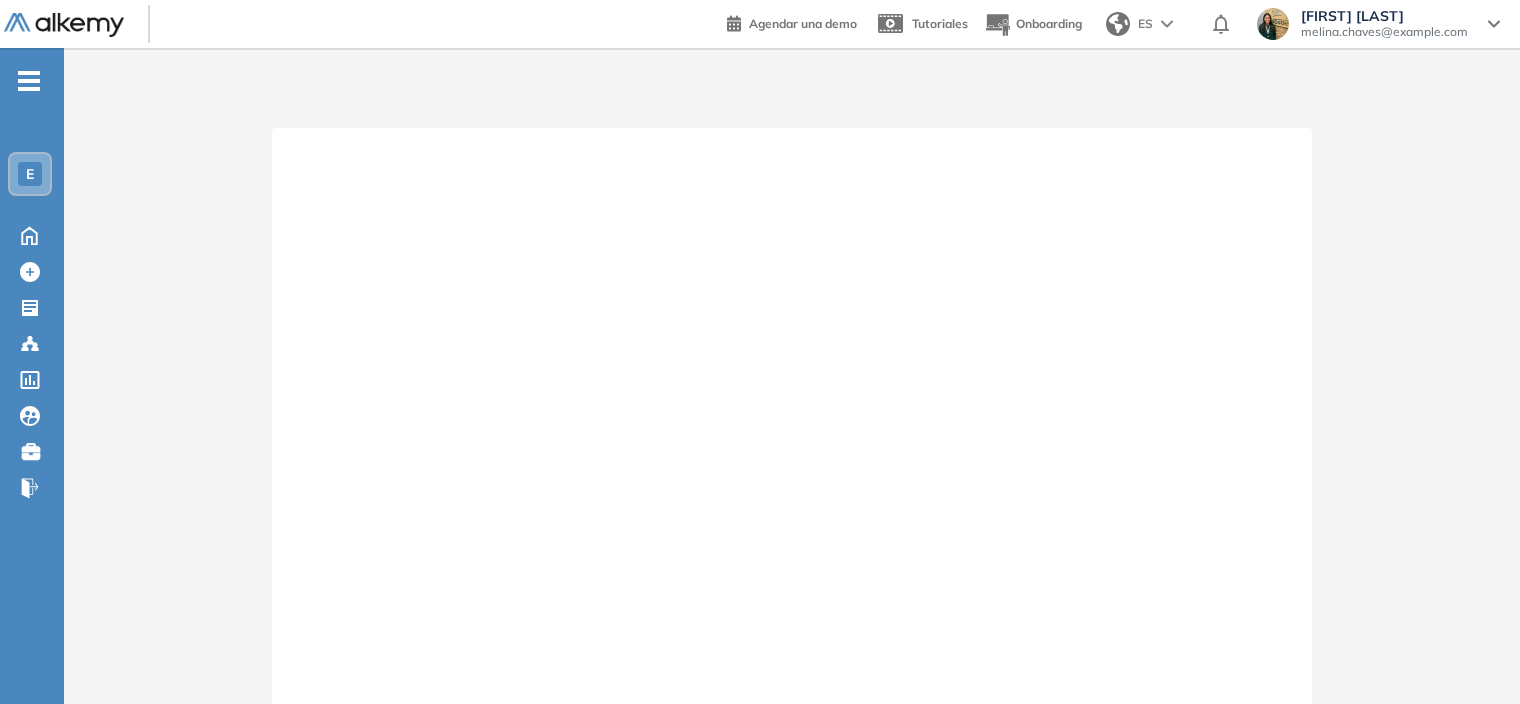 scroll, scrollTop: 178, scrollLeft: 0, axis: vertical 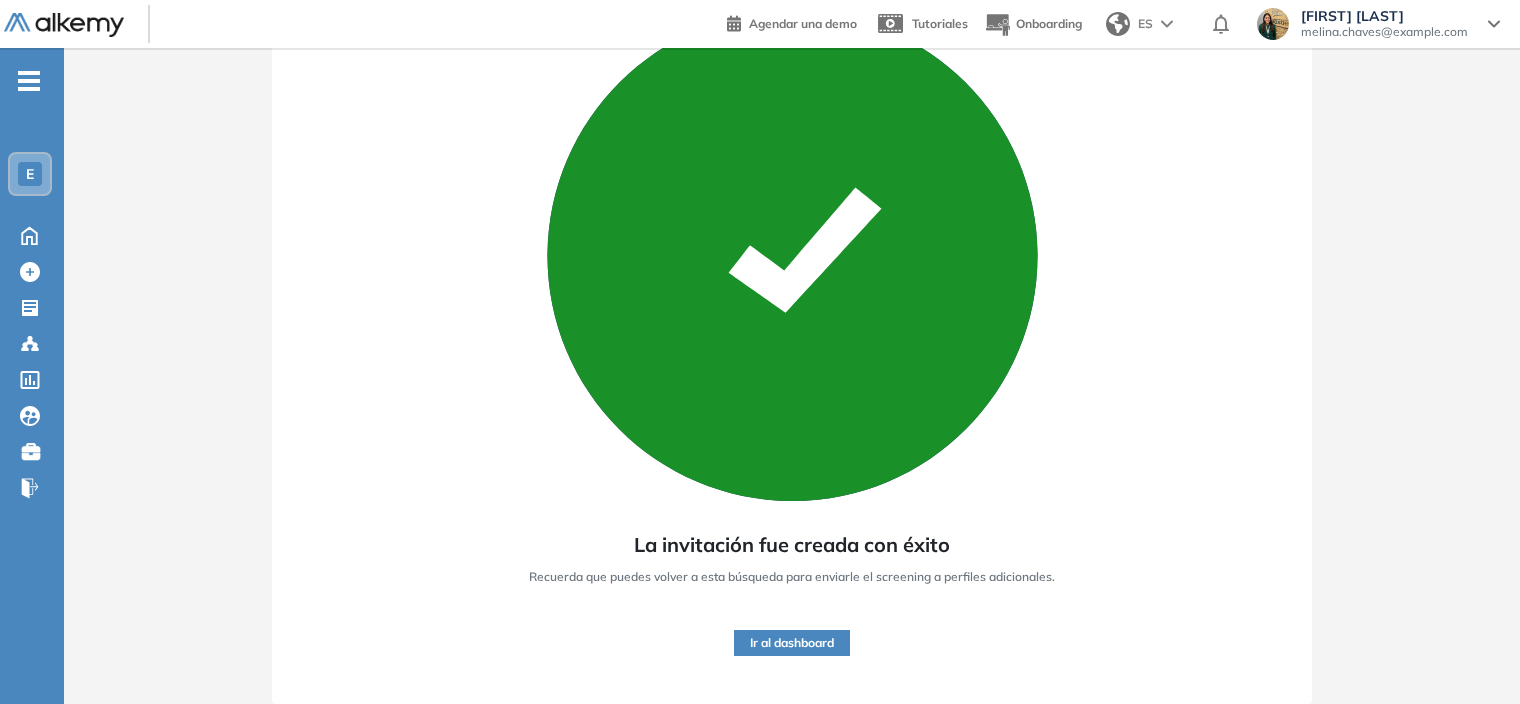 click on "Ir al dashboard" at bounding box center (792, 643) 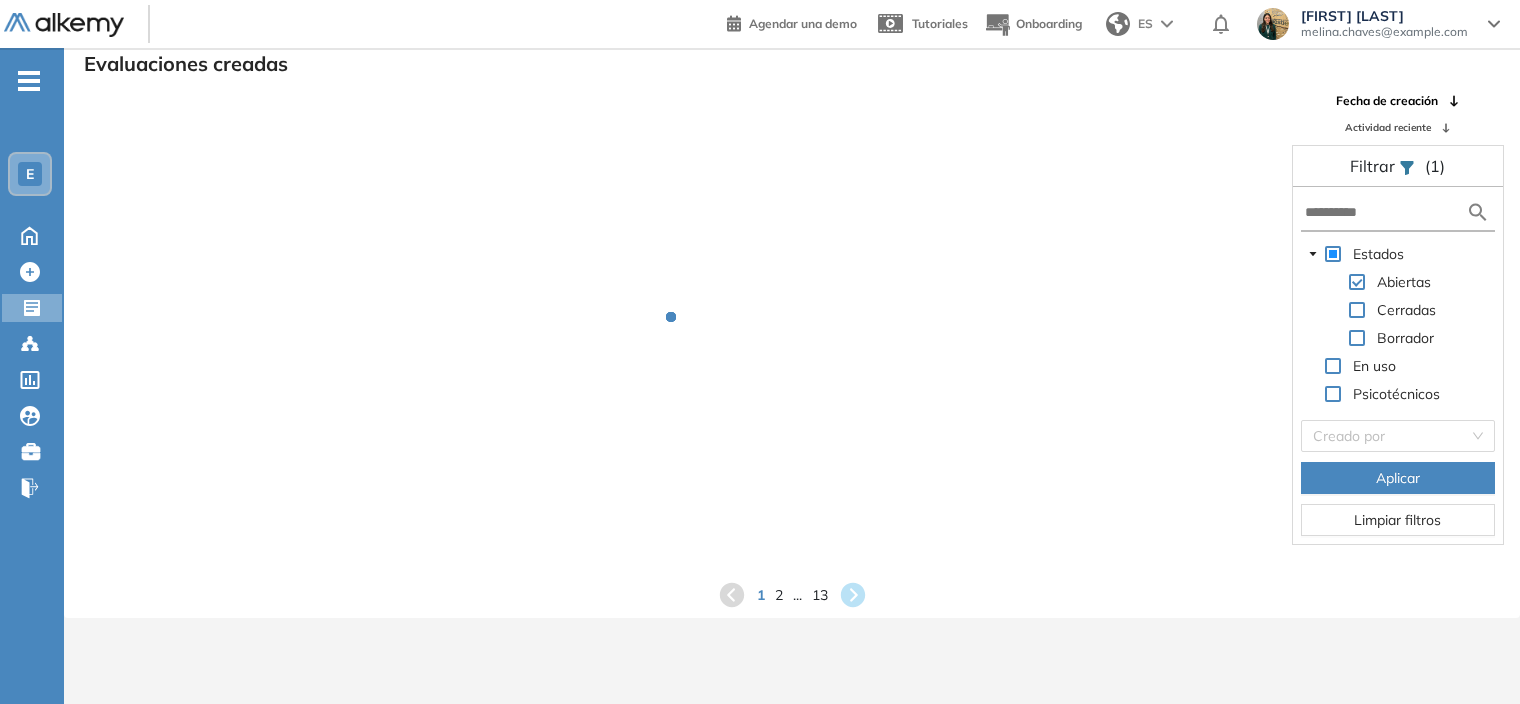scroll, scrollTop: 48, scrollLeft: 0, axis: vertical 